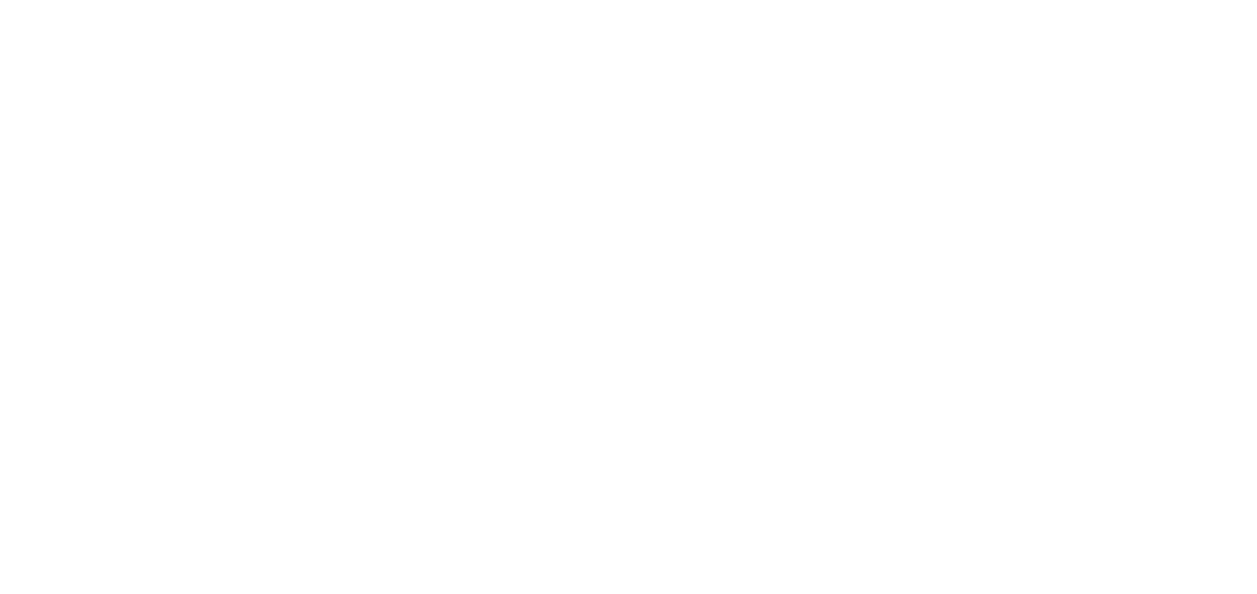scroll, scrollTop: 0, scrollLeft: 0, axis: both 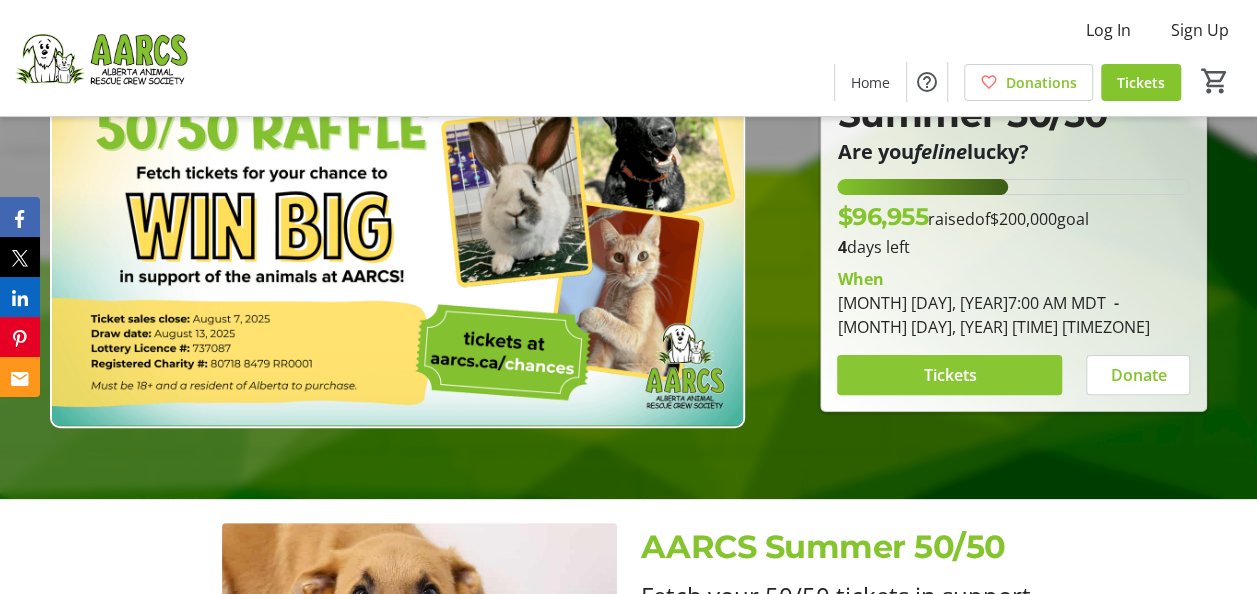click on "Tickets" at bounding box center (949, 375) 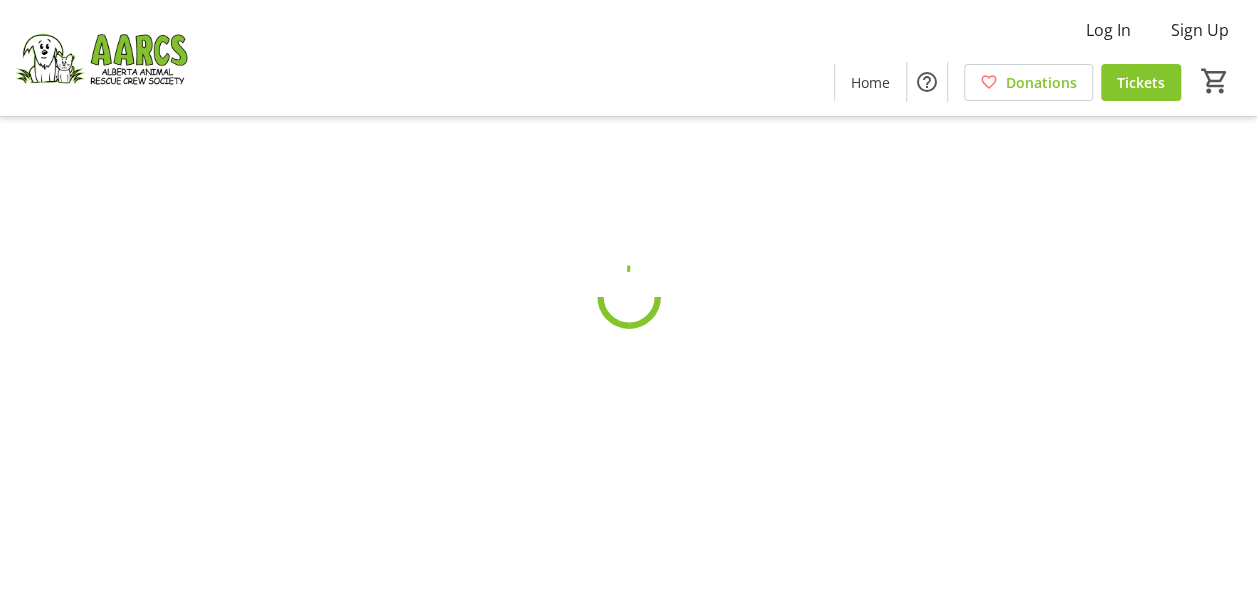 scroll, scrollTop: 0, scrollLeft: 0, axis: both 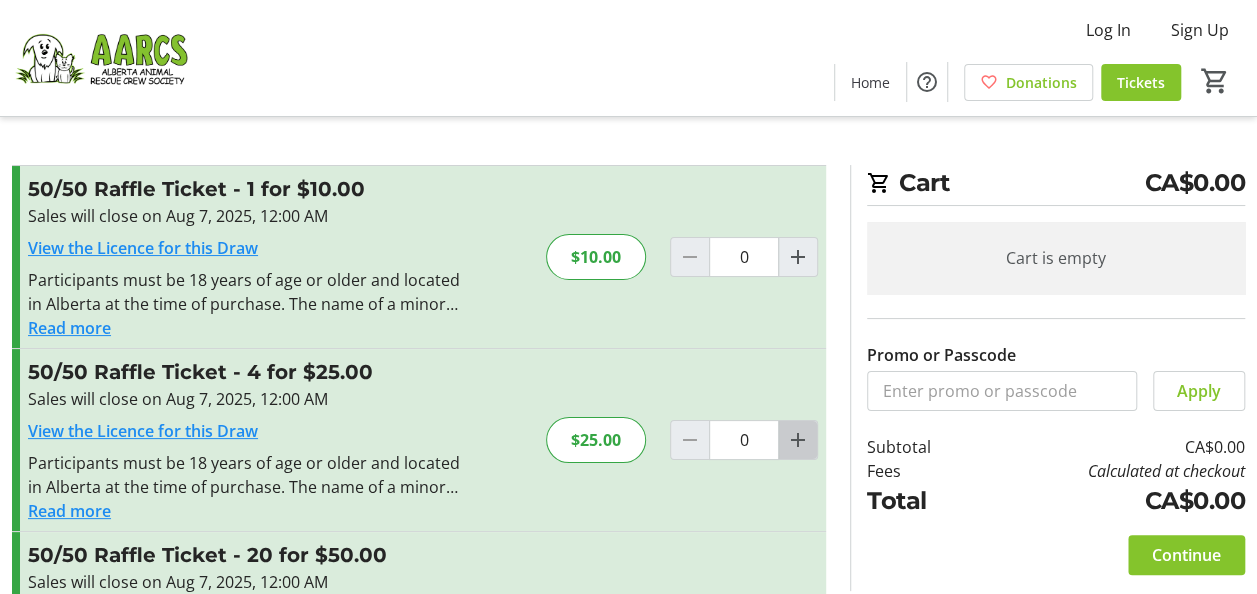 click 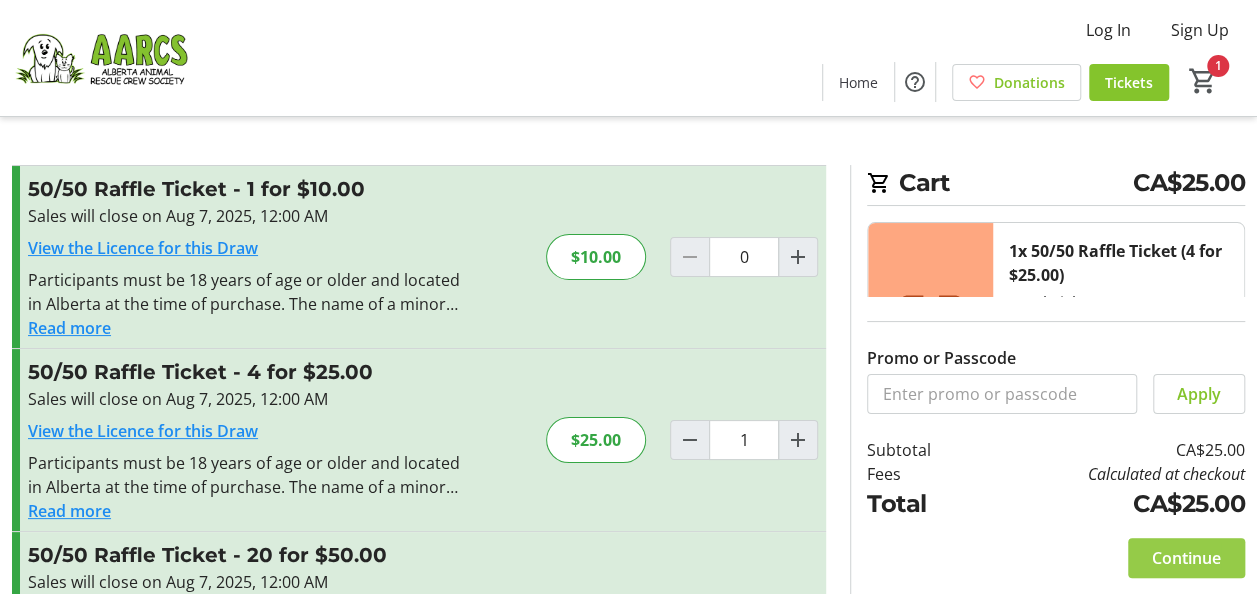 click on "Continue" 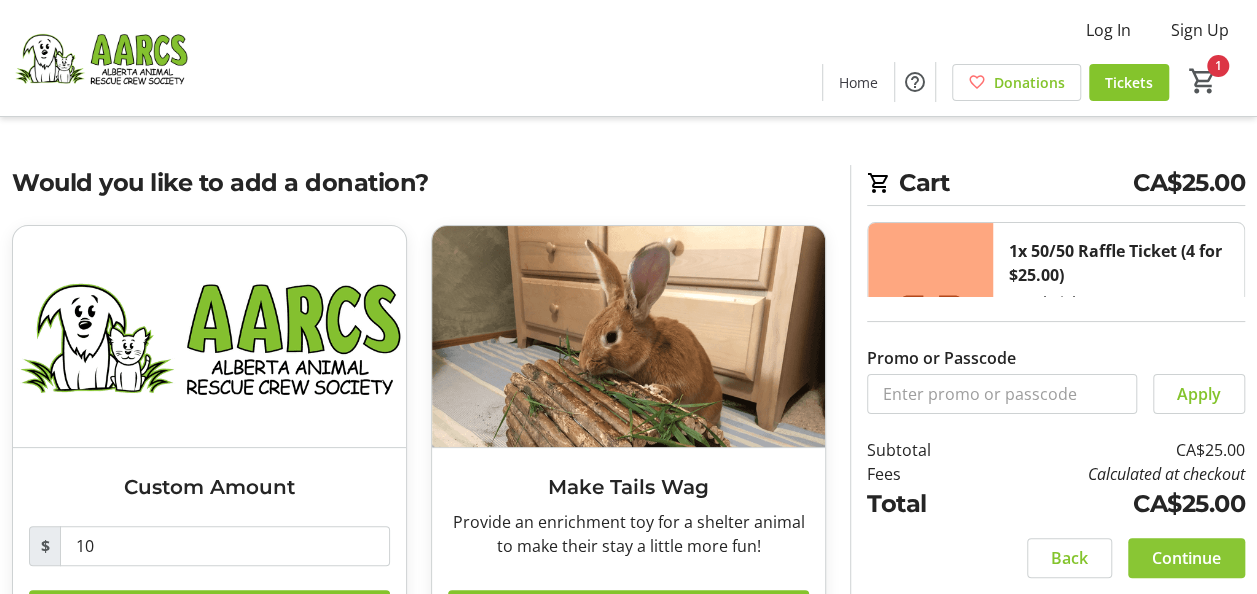 click on "Continue" 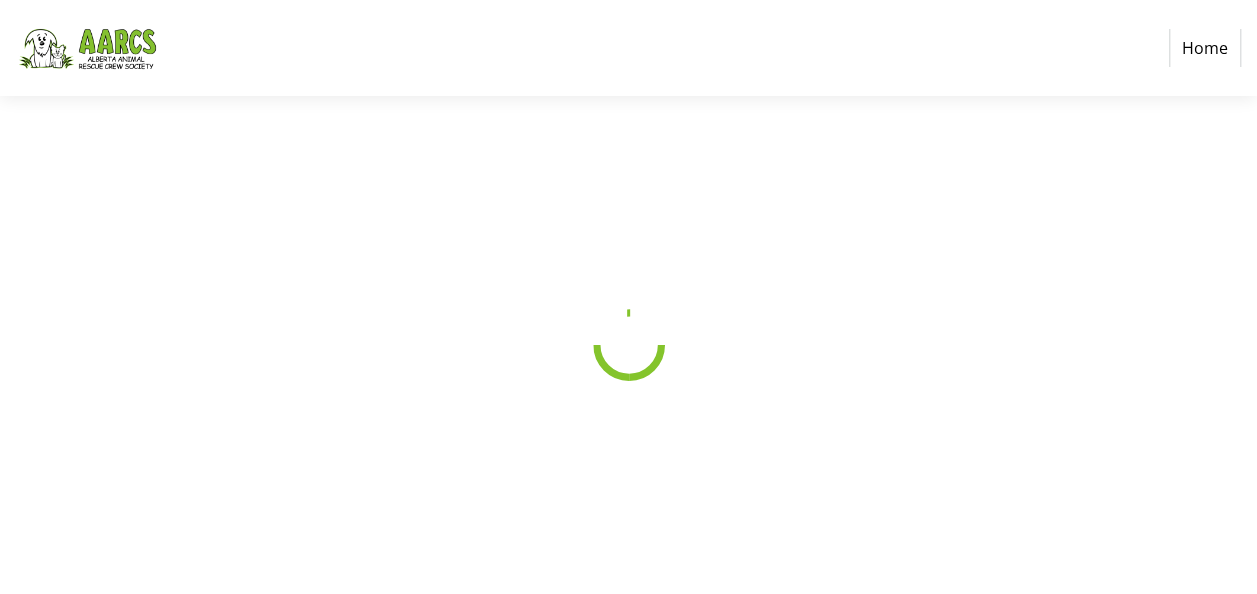 select on "CA" 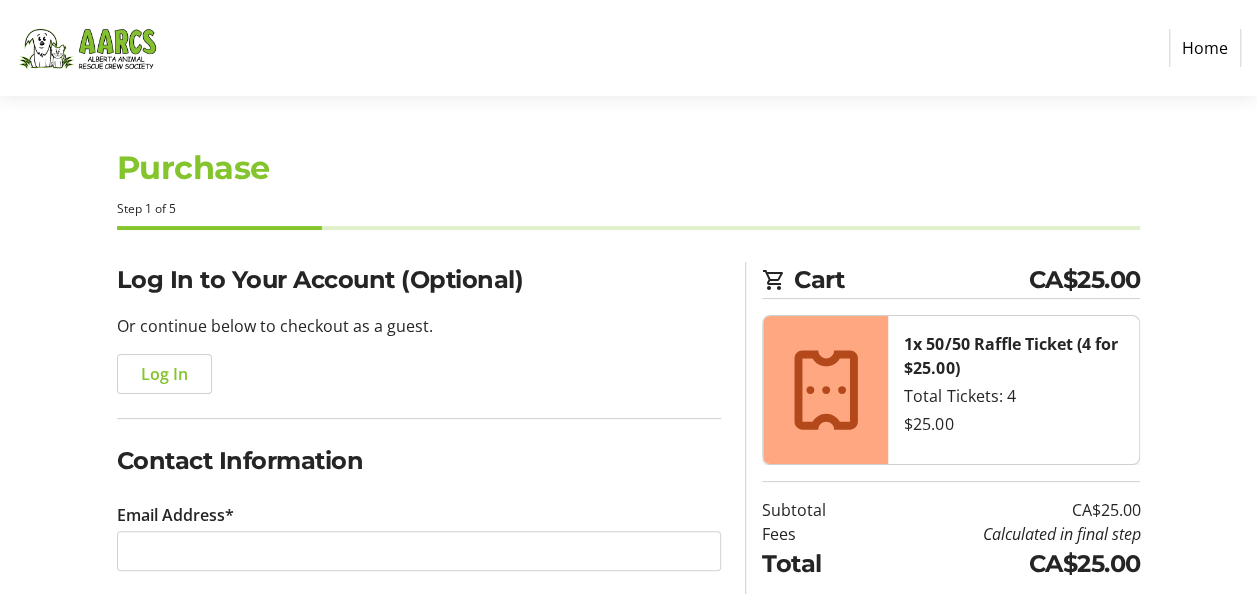 scroll, scrollTop: 84, scrollLeft: 0, axis: vertical 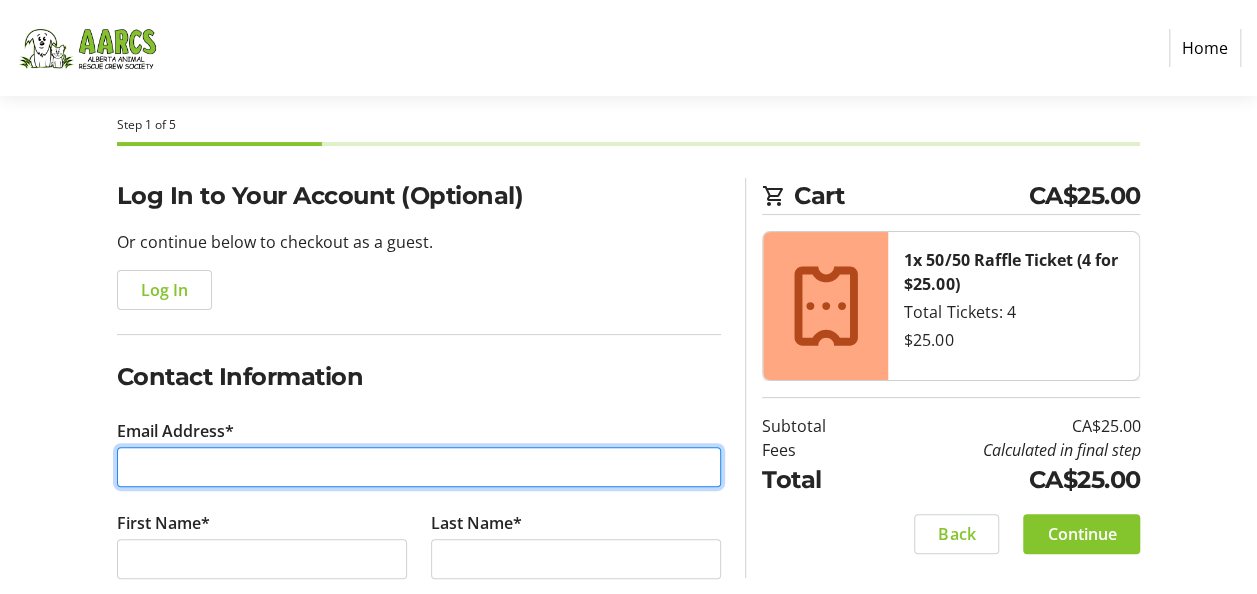 click on "Email Address*" at bounding box center [419, 467] 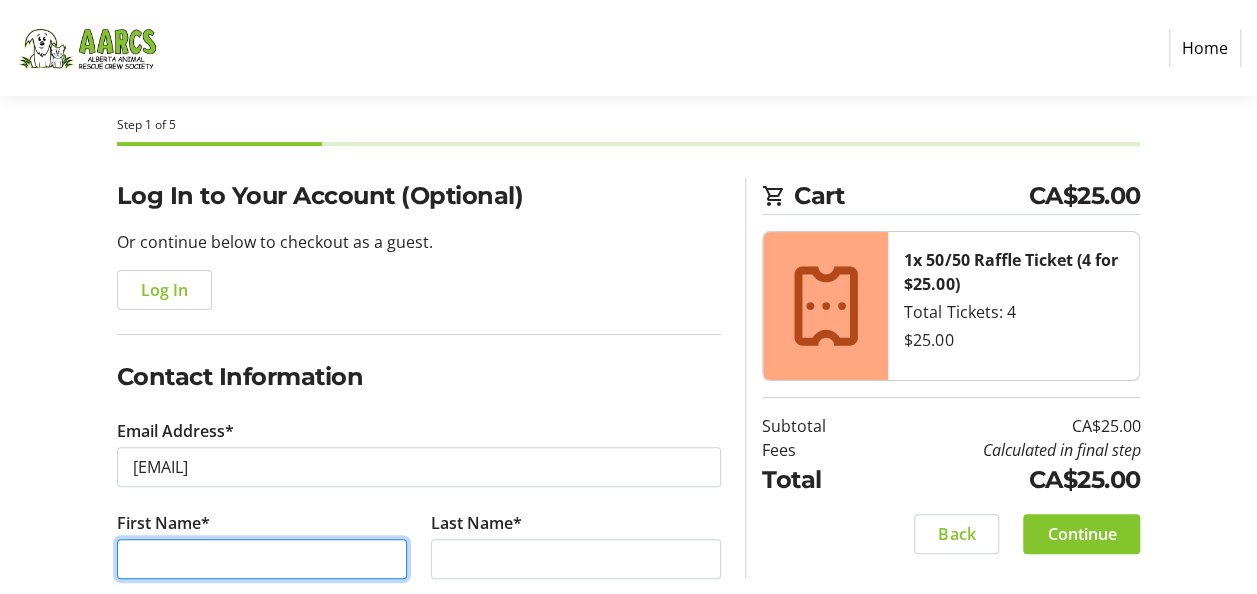type on "[LAST]" 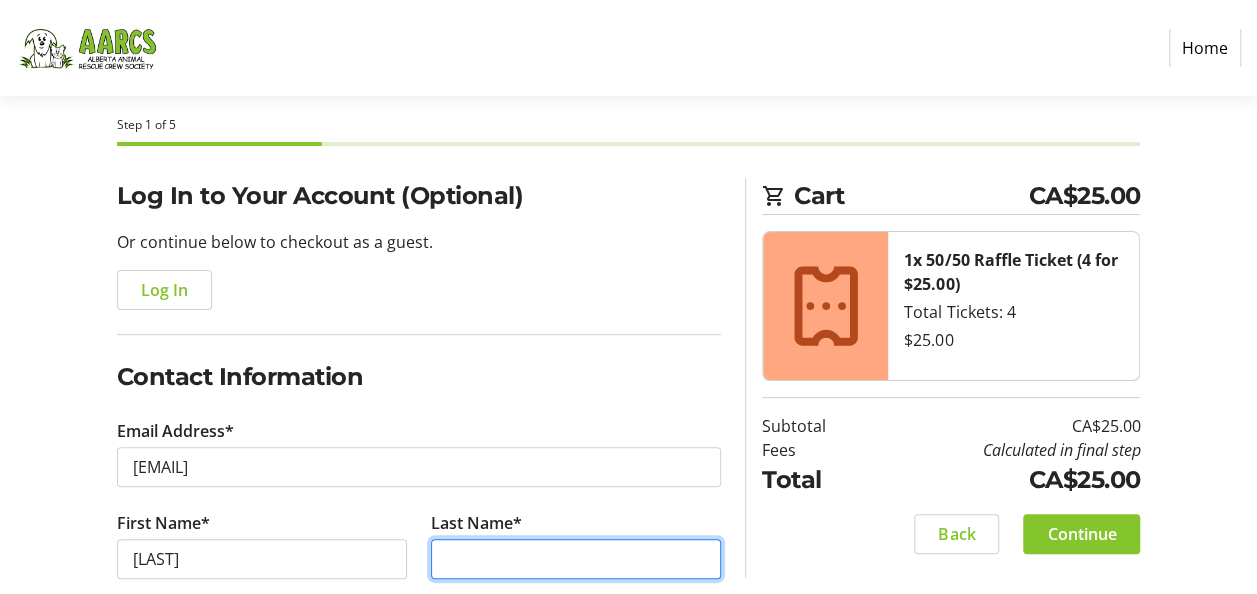 type on "[LAST]" 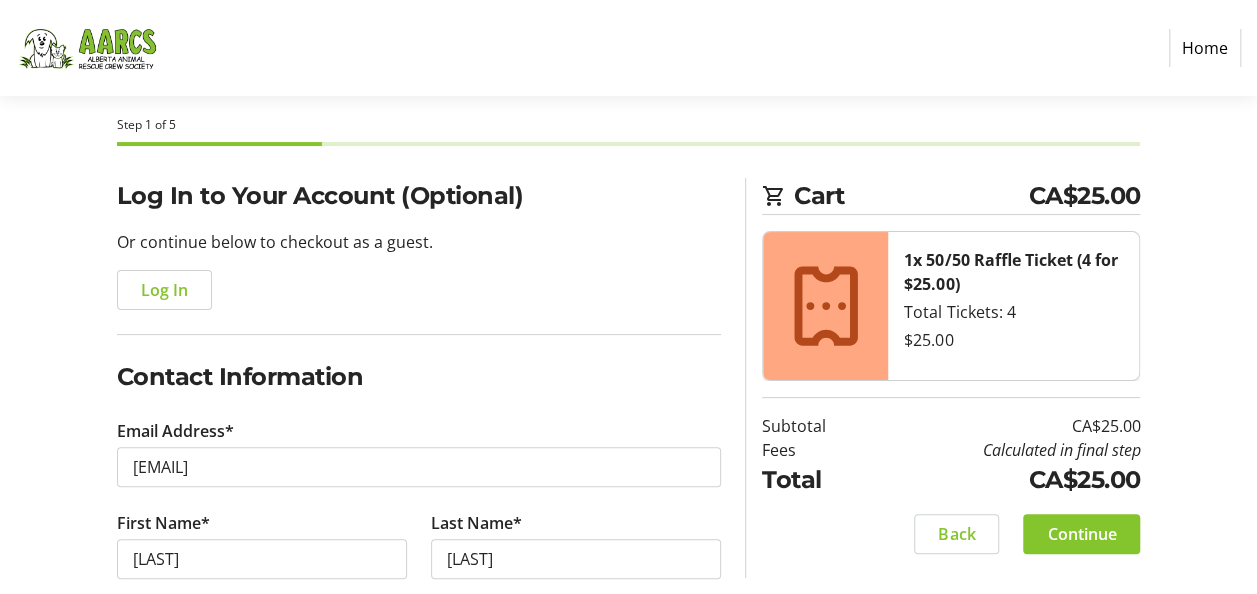 type on "([PHONE])" 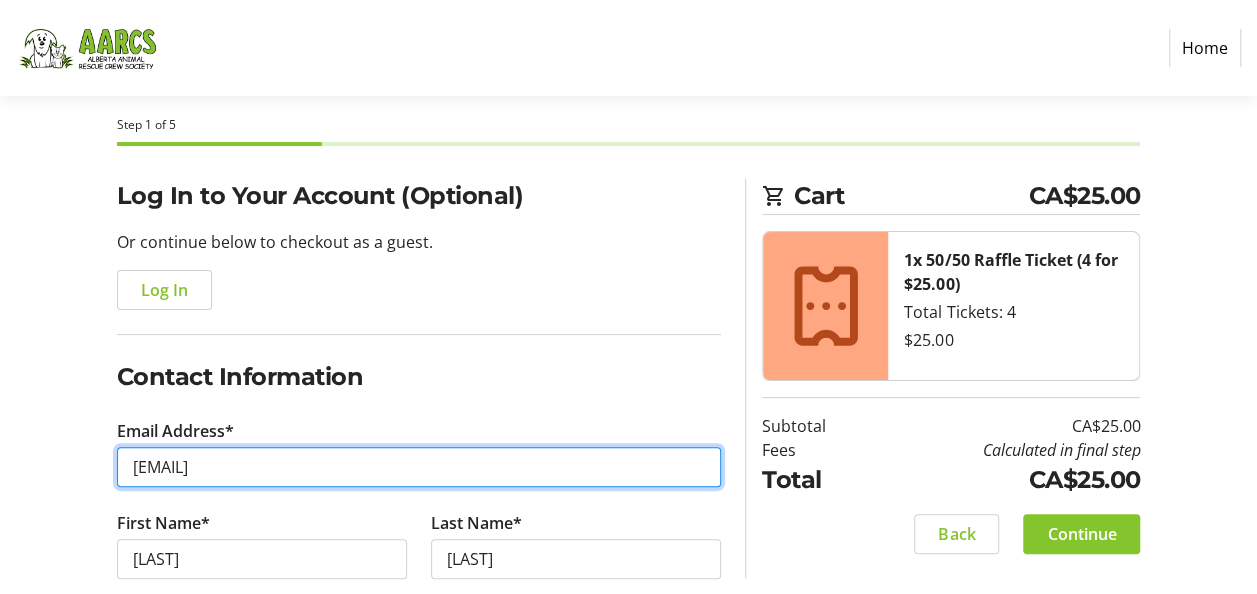 type on "[EMAIL]" 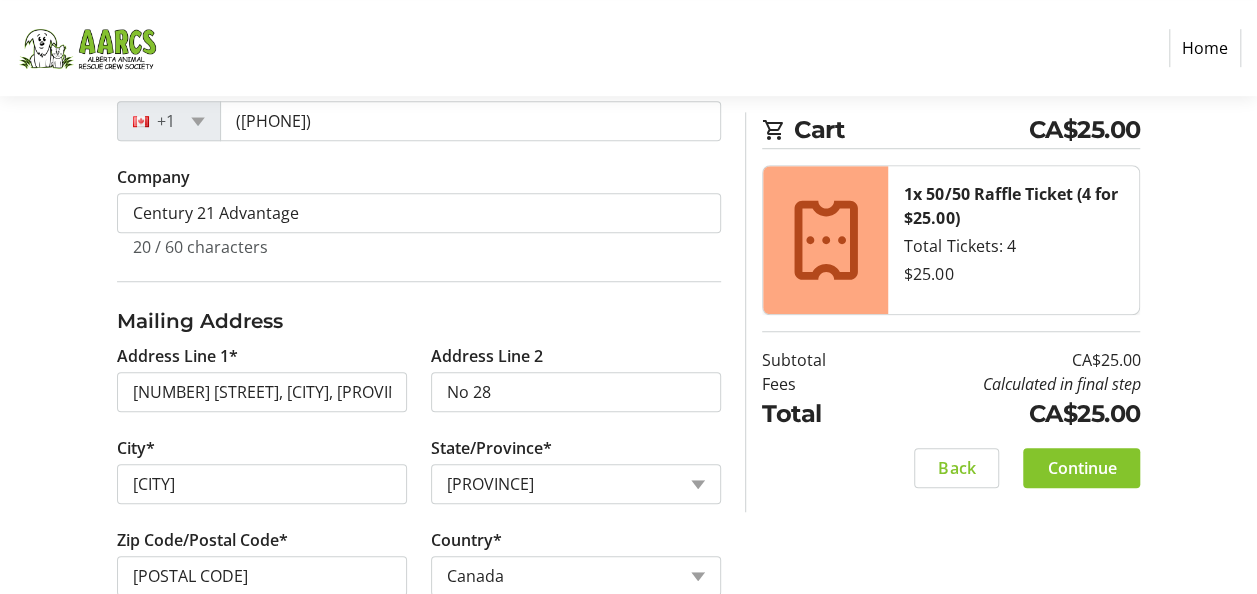 scroll, scrollTop: 615, scrollLeft: 0, axis: vertical 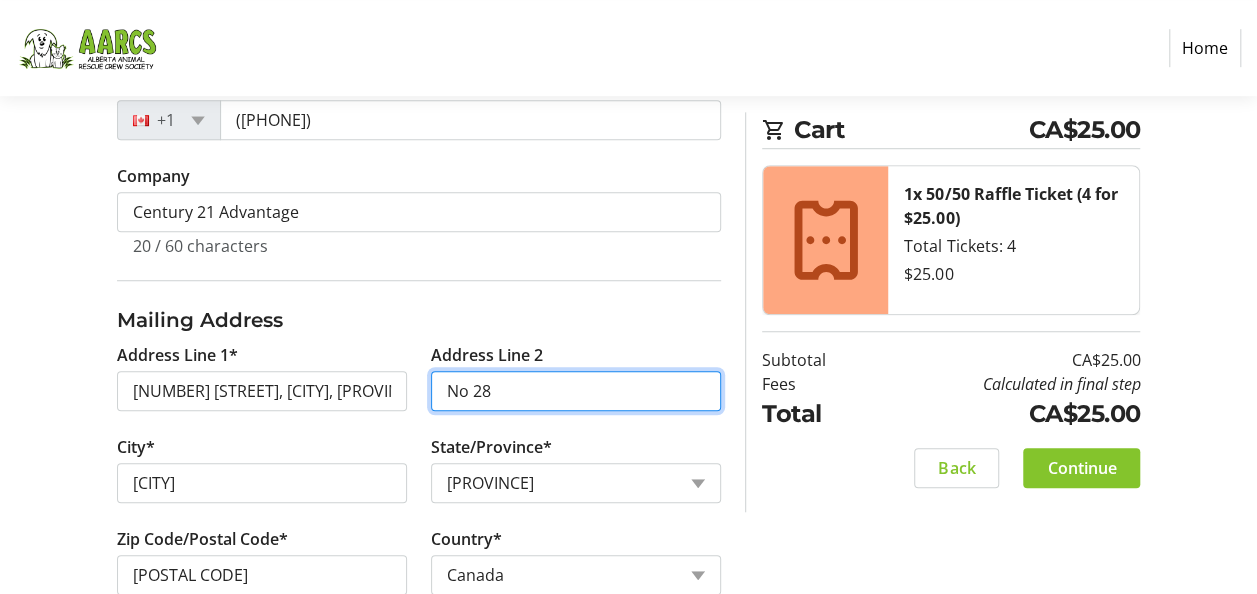 click on "No 28" at bounding box center [576, 391] 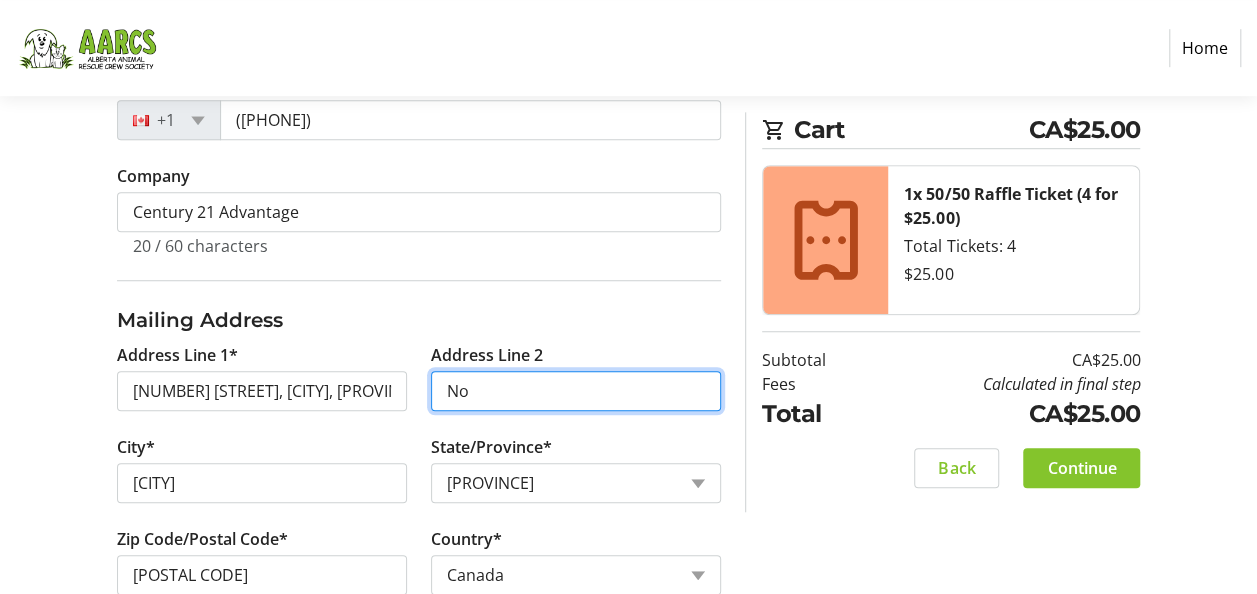 type on "N" 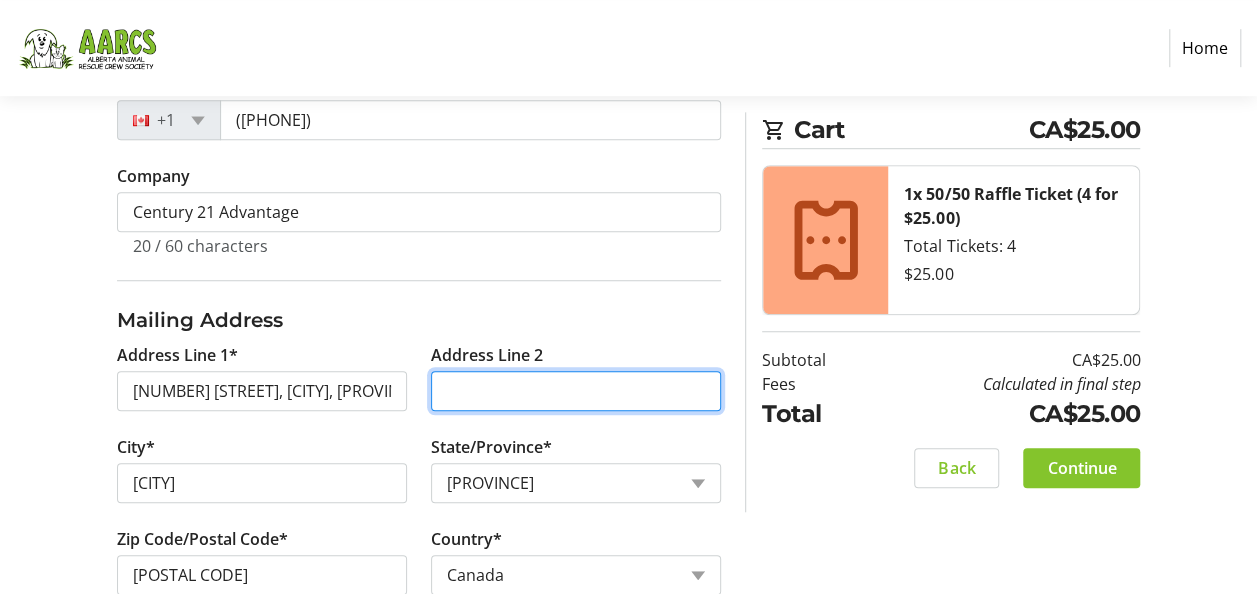 type 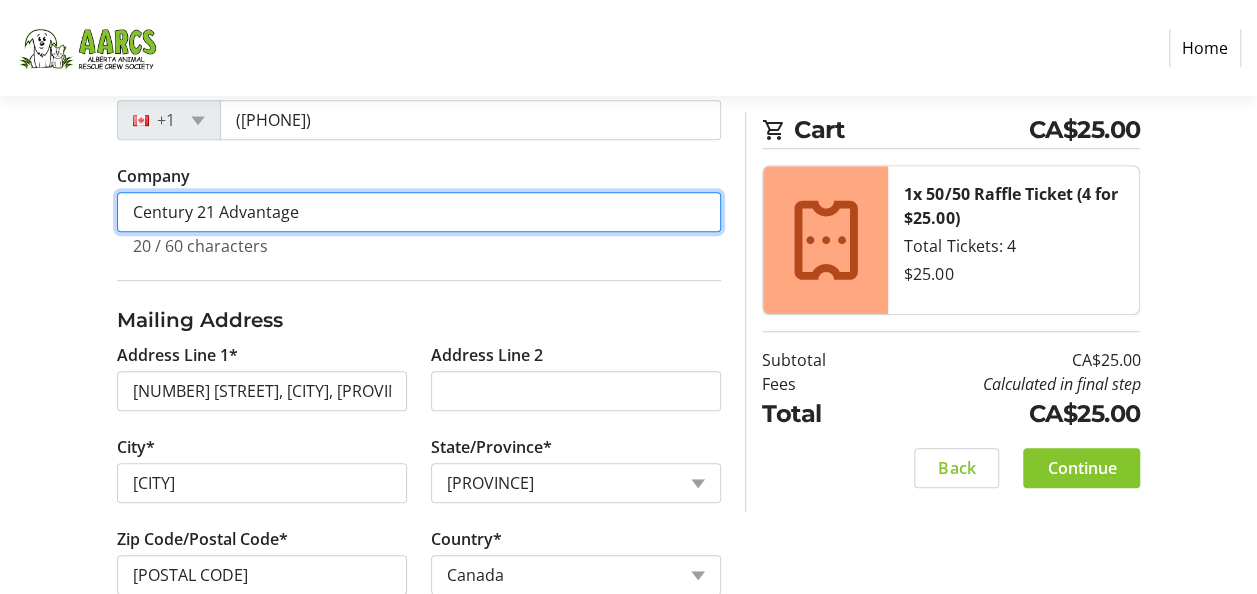 click on "Century 21 Advantage" at bounding box center [419, 212] 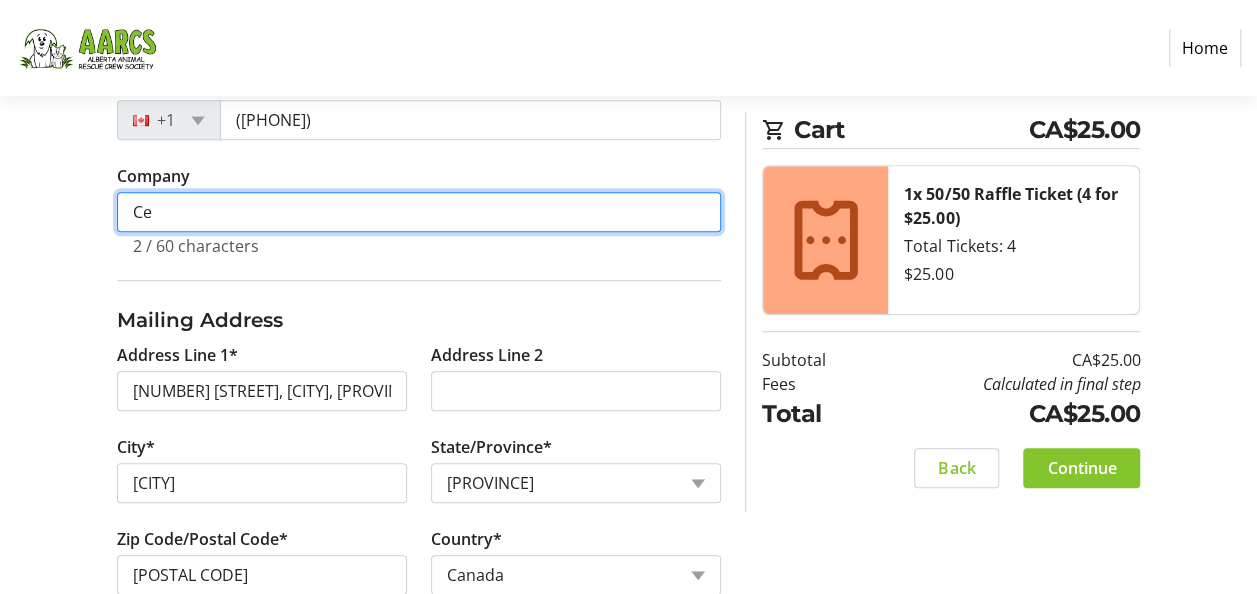 type on "C" 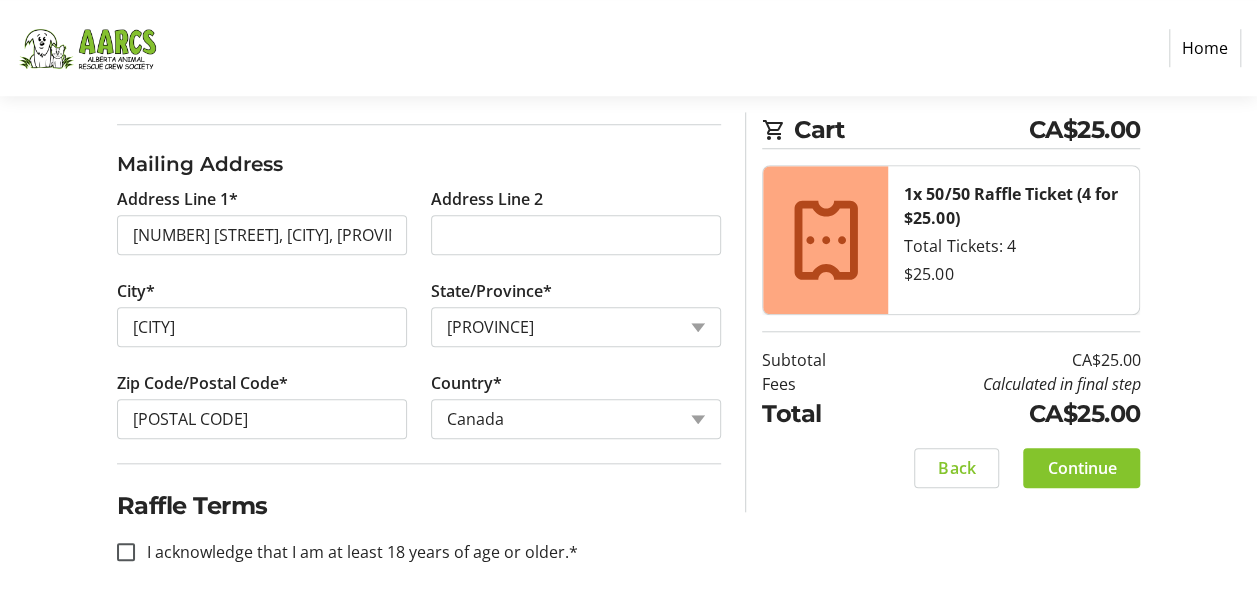 scroll, scrollTop: 783, scrollLeft: 0, axis: vertical 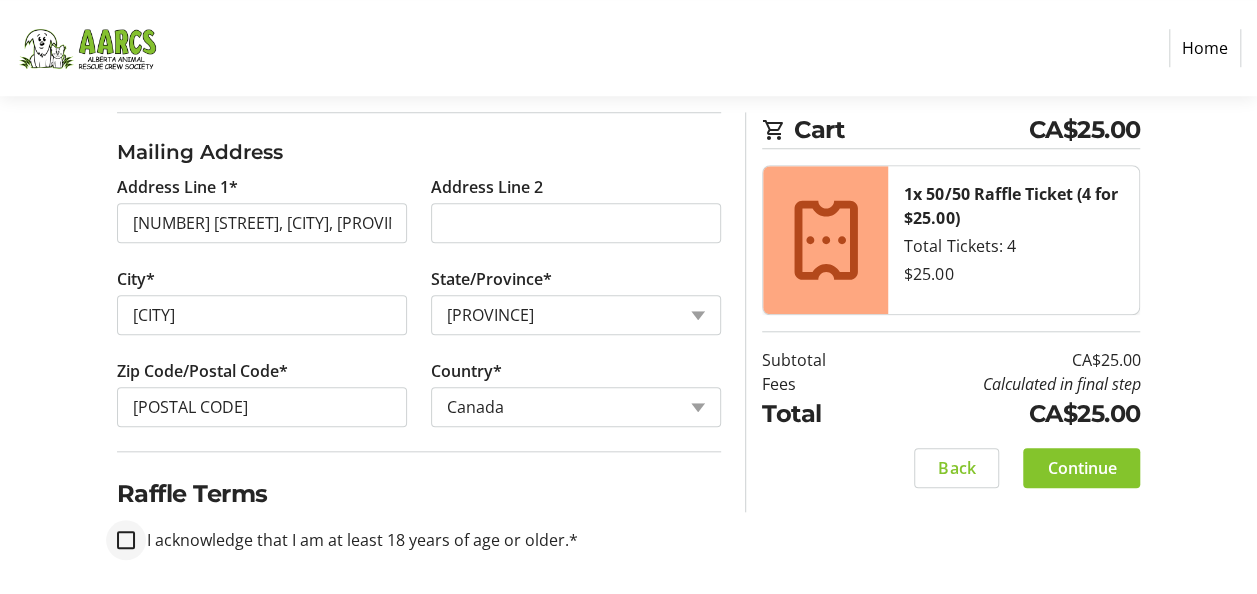 type 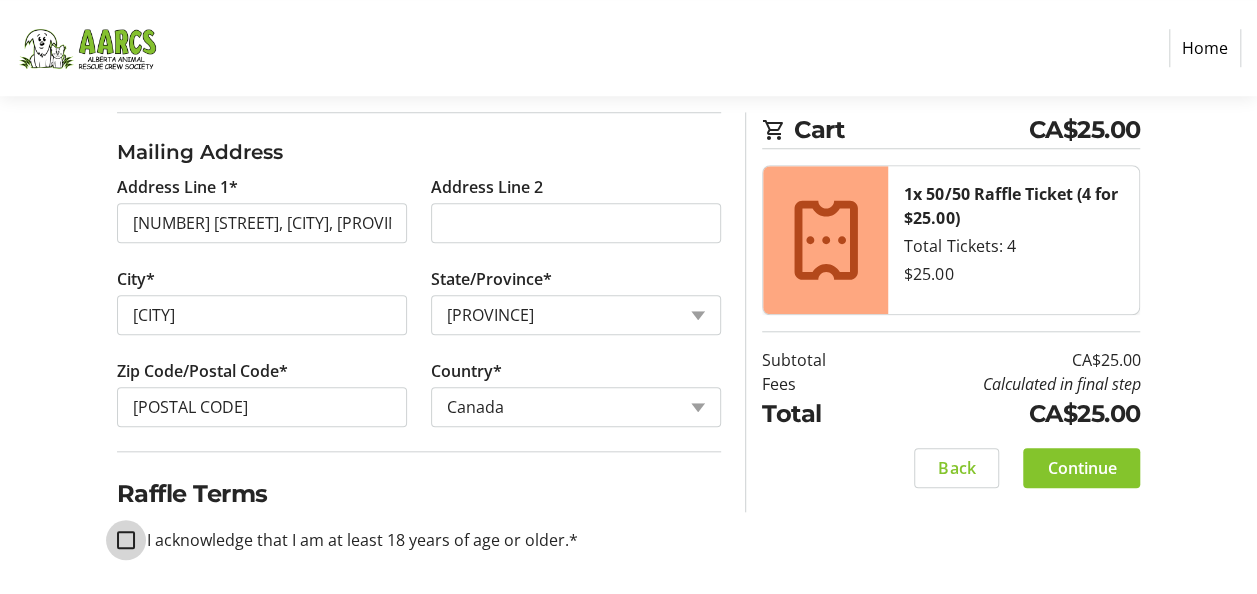 click on "I acknowledge that I am at least 18 years of age or older.*" at bounding box center (126, 540) 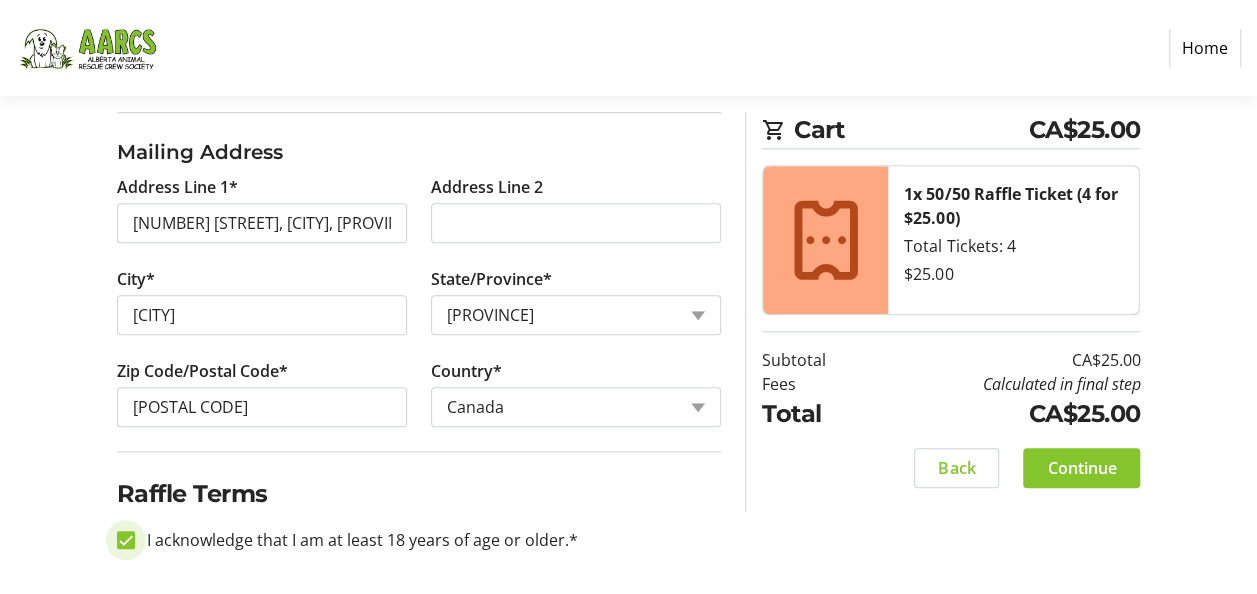 checkbox on "true" 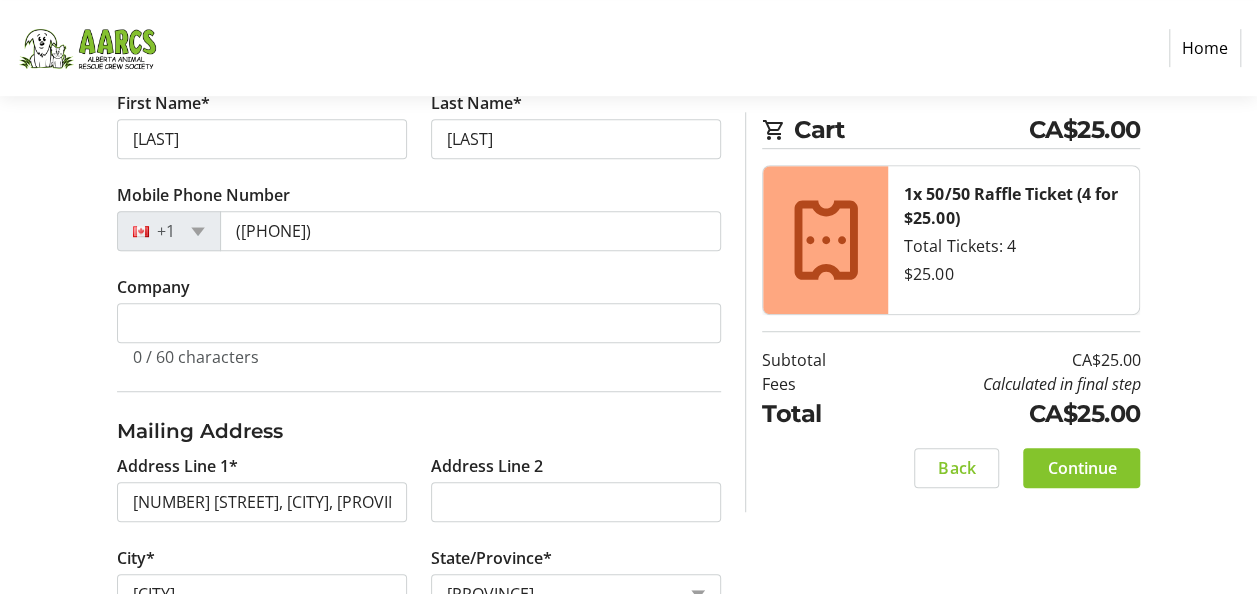 scroll, scrollTop: 486, scrollLeft: 0, axis: vertical 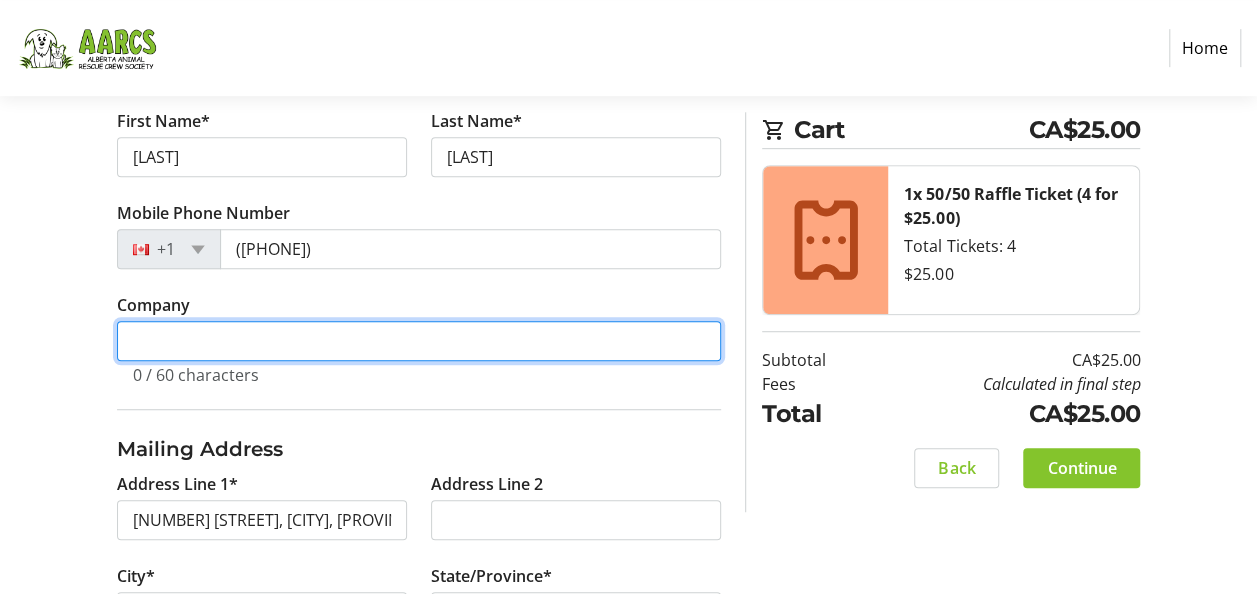click on "Company" at bounding box center (419, 341) 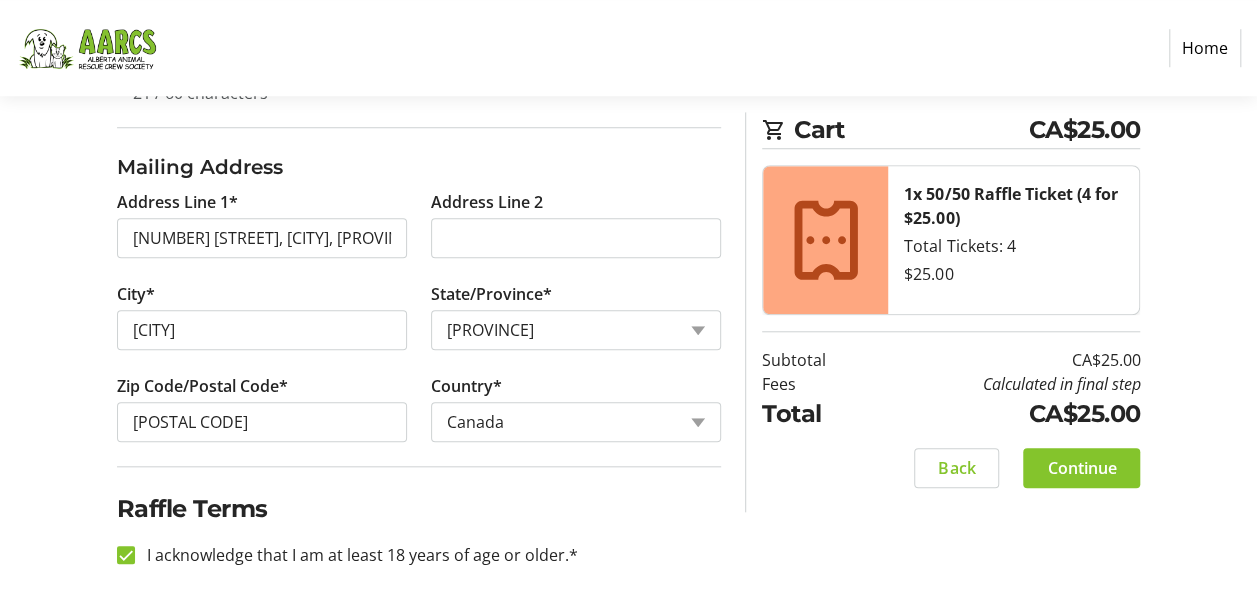 scroll, scrollTop: 783, scrollLeft: 0, axis: vertical 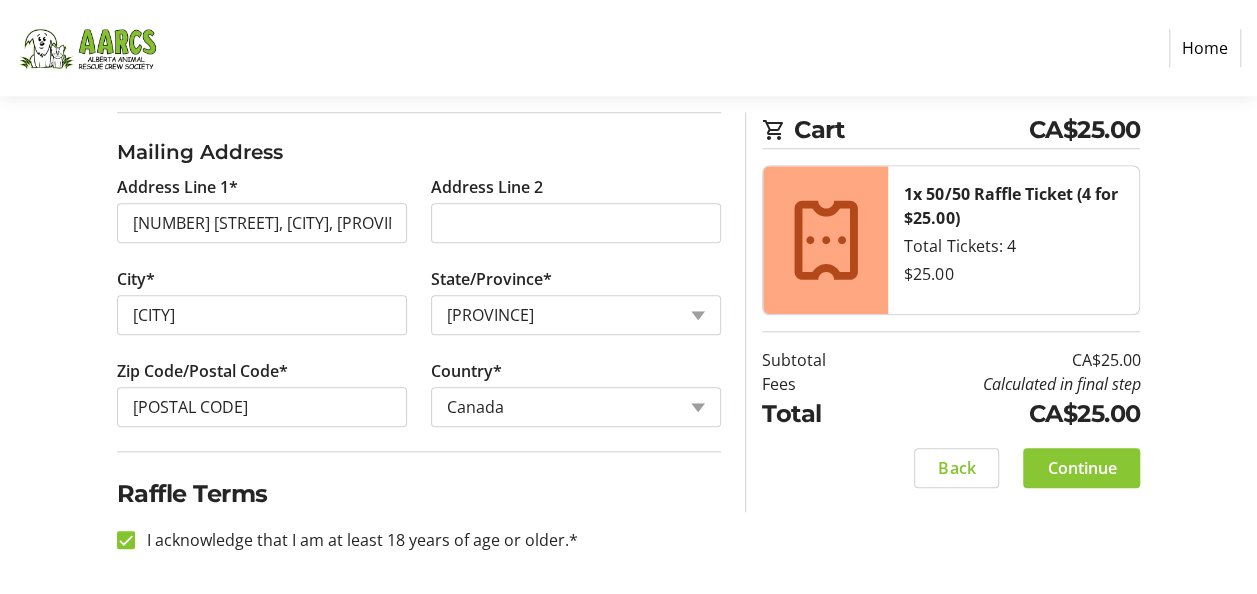 type on "Self Employed Realtor" 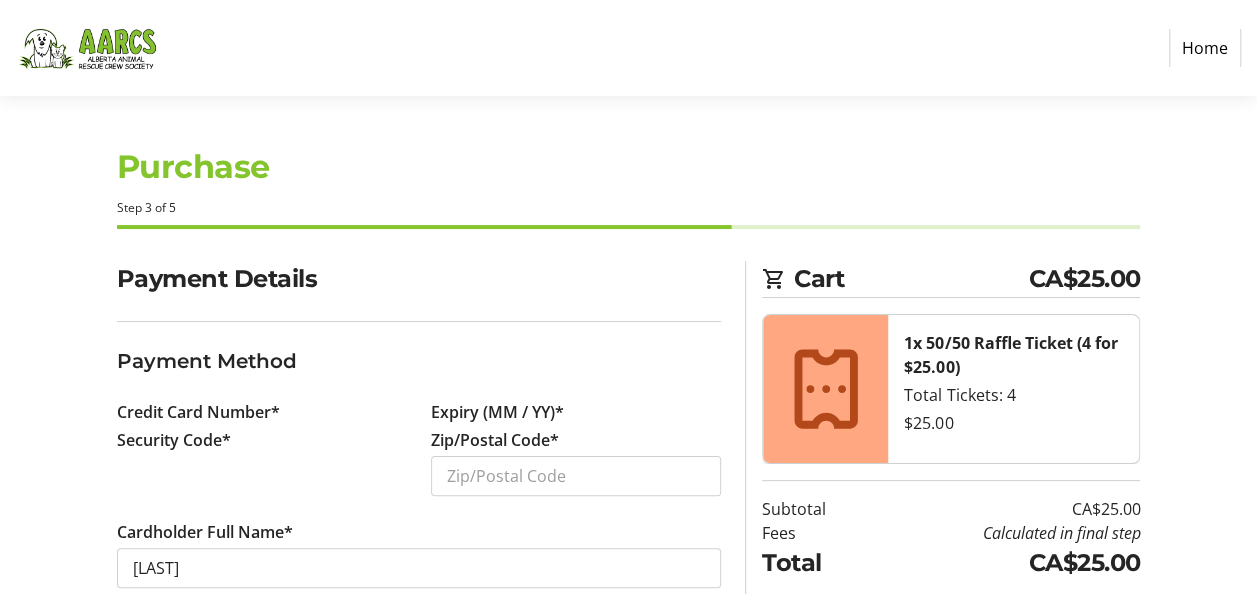 scroll, scrollTop: 0, scrollLeft: 0, axis: both 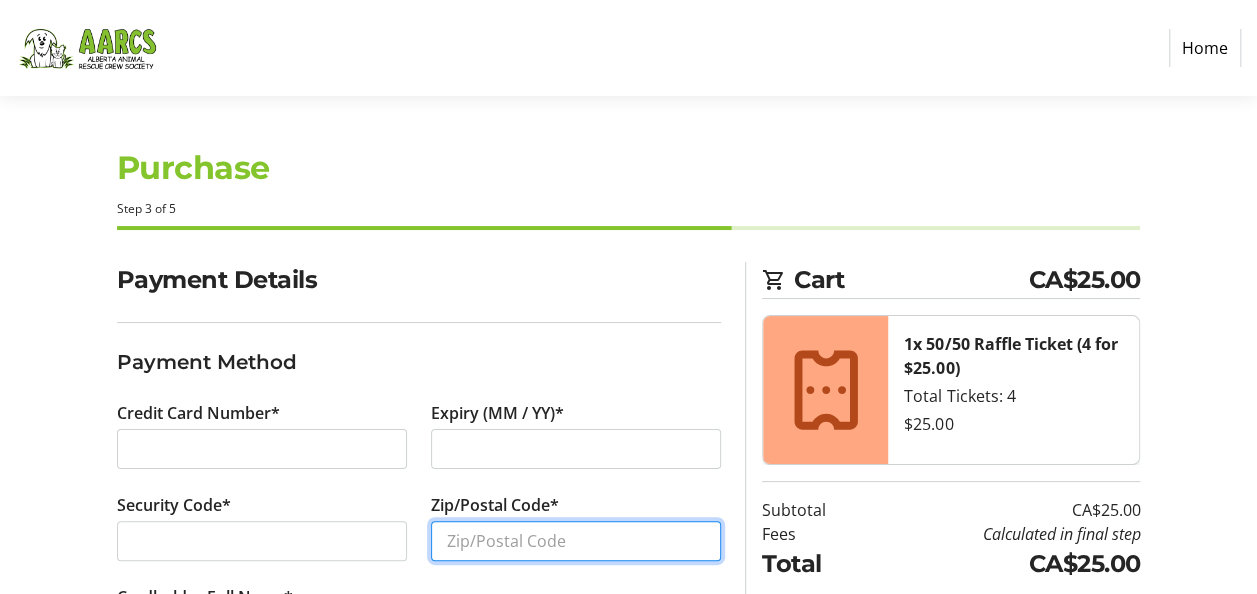click on "Zip/Postal Code*" at bounding box center (576, 541) 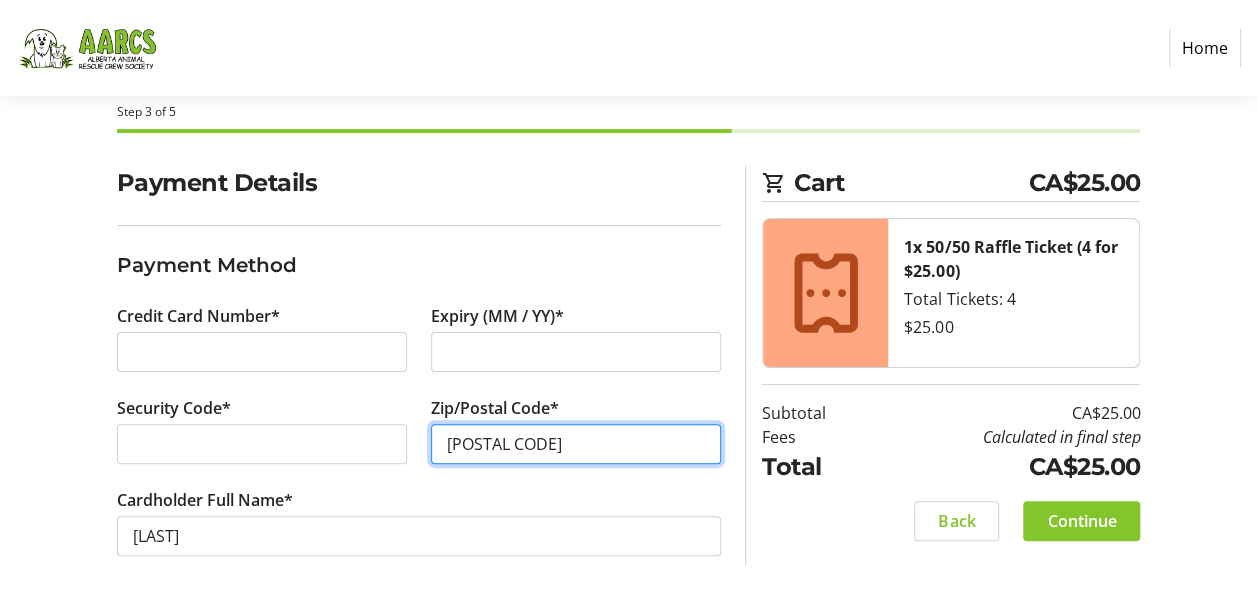 scroll, scrollTop: 104, scrollLeft: 0, axis: vertical 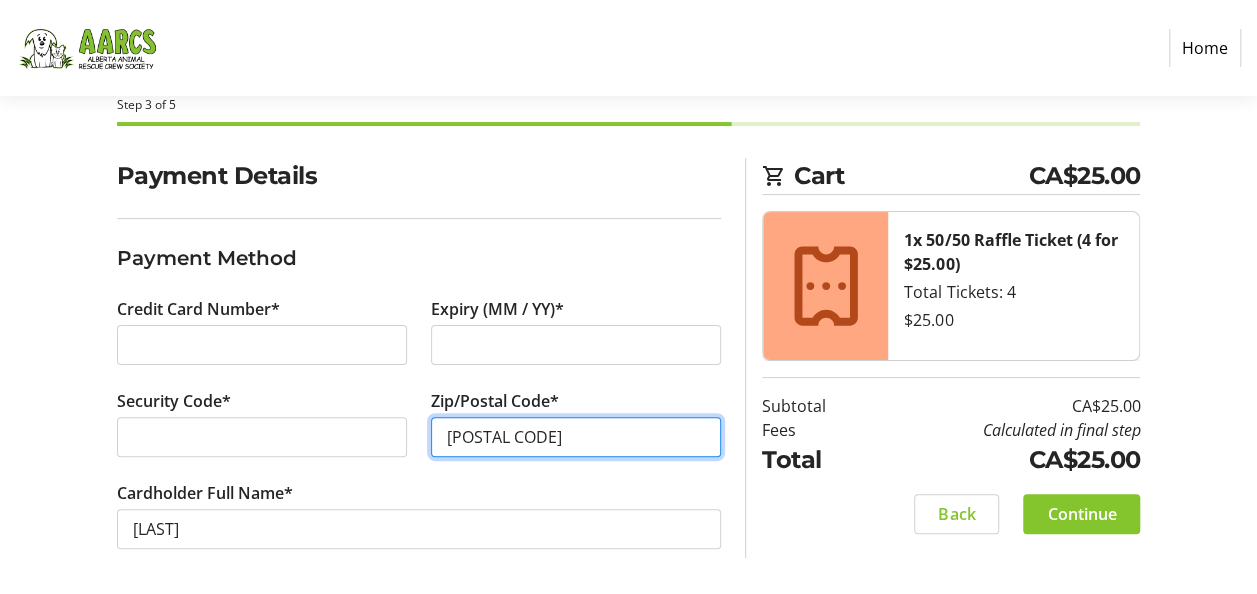 type on "[POSTAL CODE]" 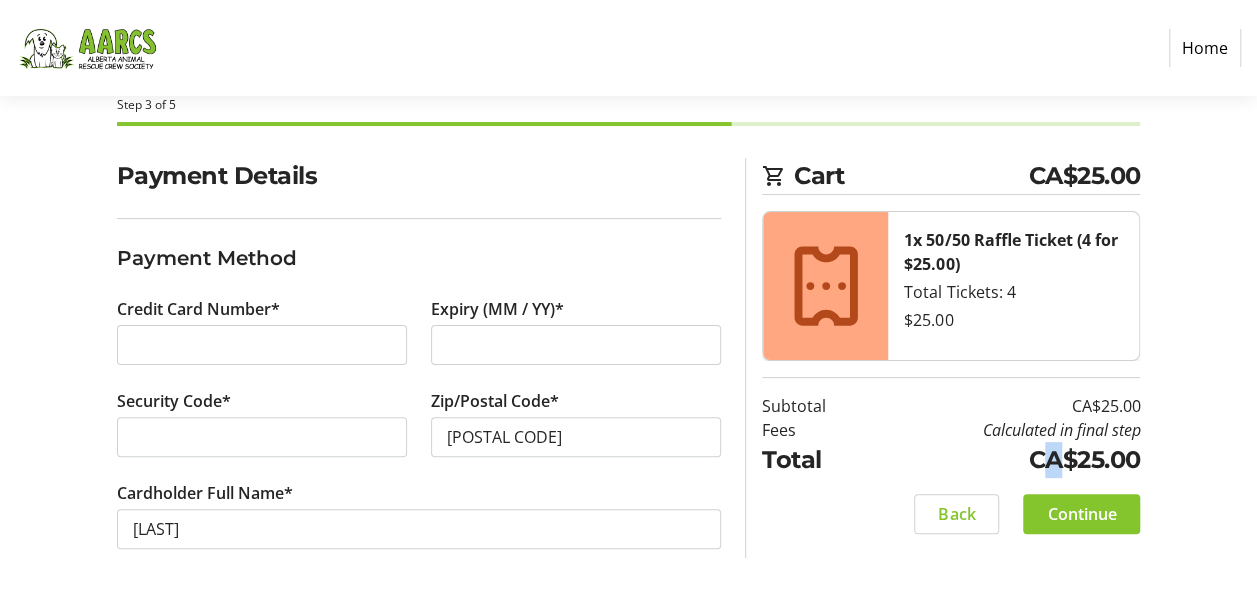 drag, startPoint x: 1031, startPoint y: 478, endPoint x: 1052, endPoint y: 471, distance: 22.135944 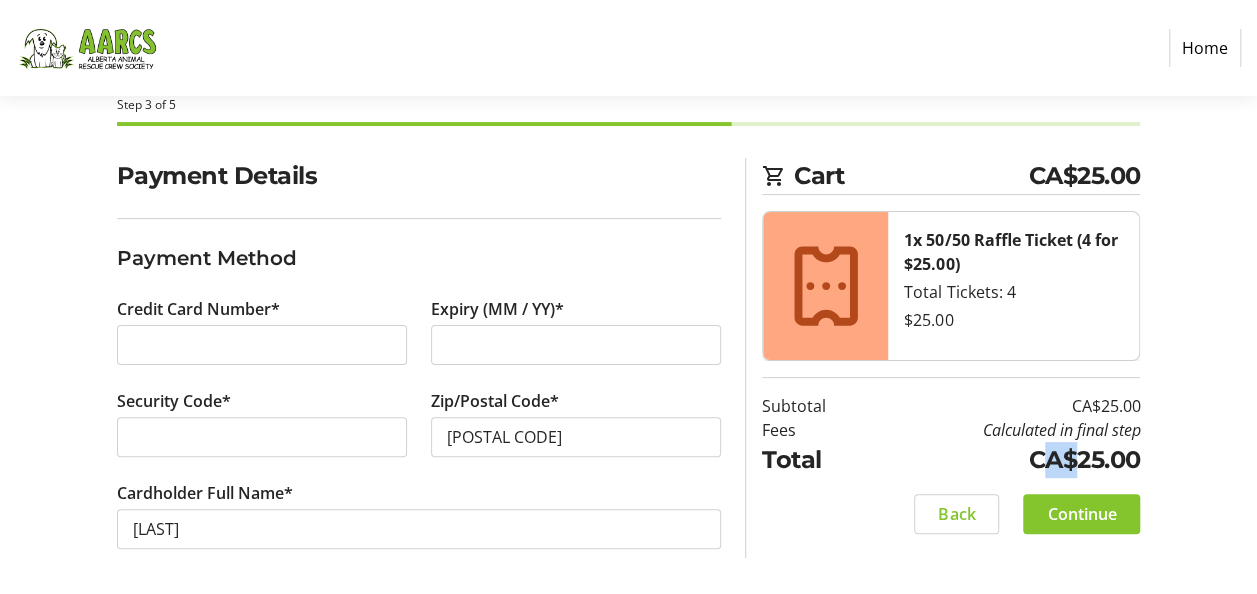 drag, startPoint x: 1052, startPoint y: 471, endPoint x: 1077, endPoint y: 514, distance: 49.73932 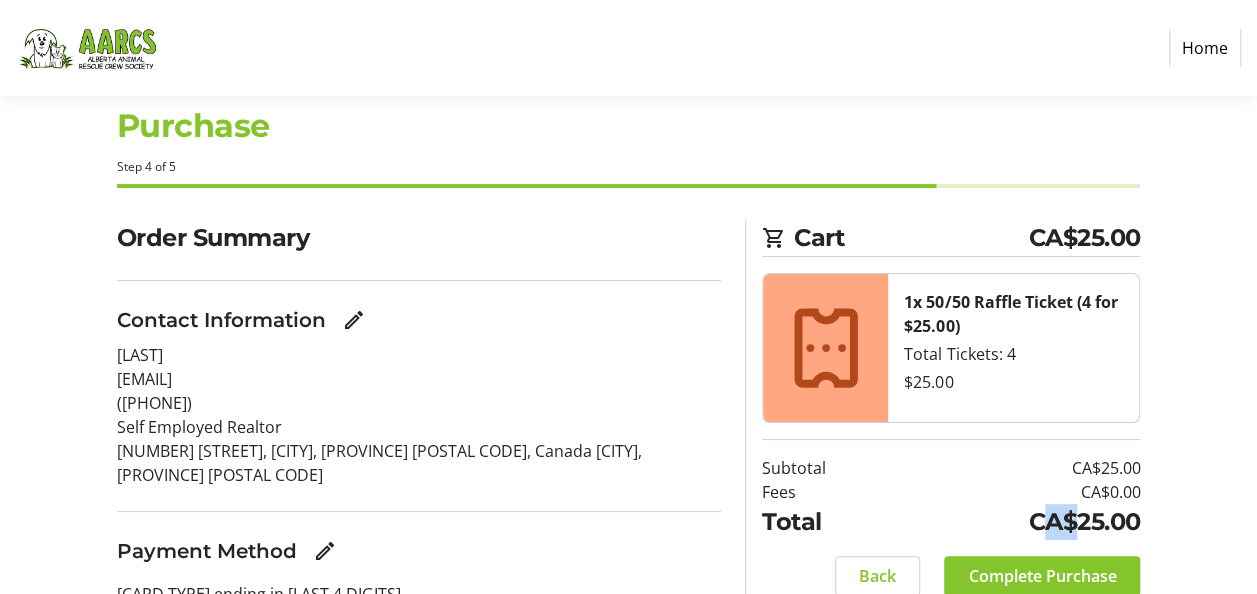 scroll, scrollTop: 0, scrollLeft: 0, axis: both 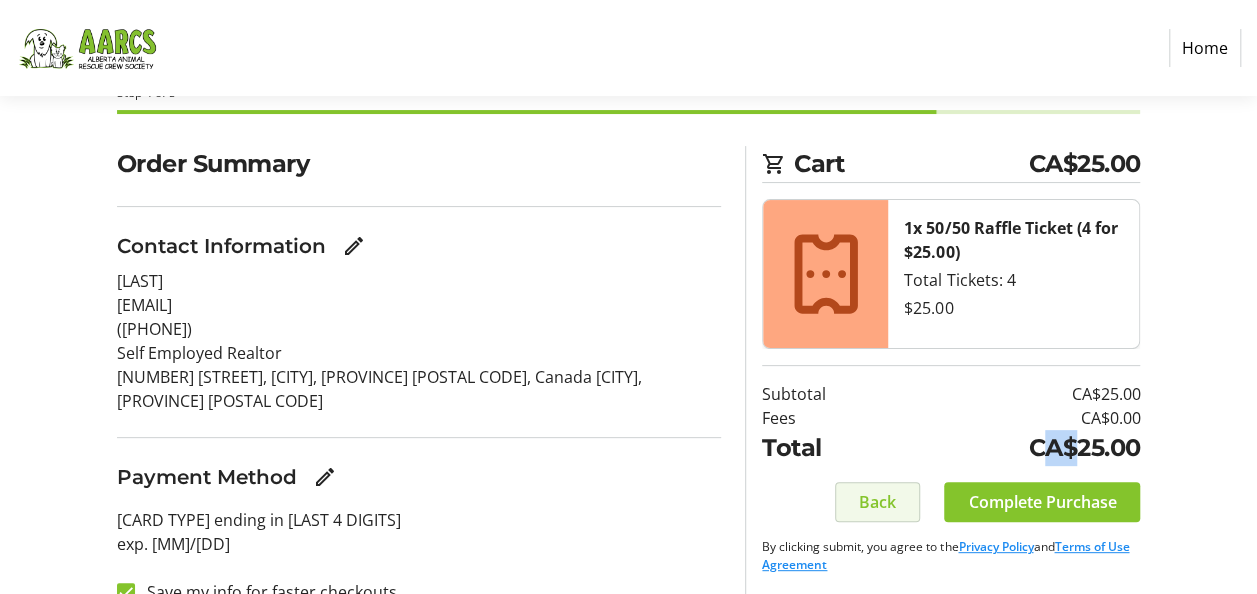 click on "Back" 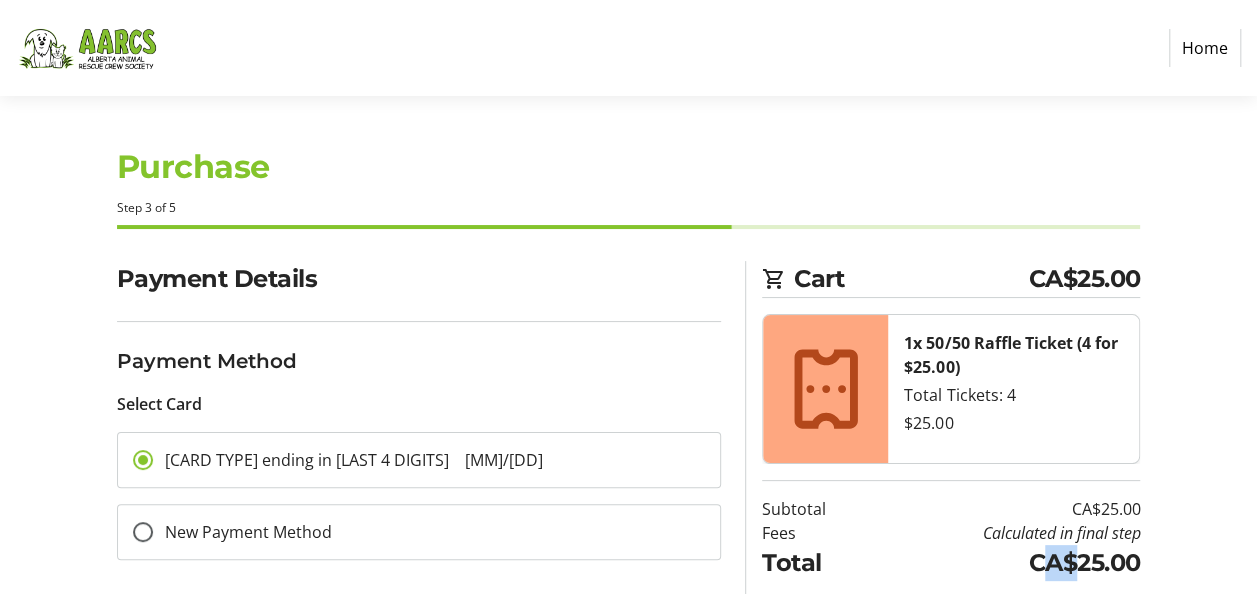 scroll, scrollTop: 0, scrollLeft: 0, axis: both 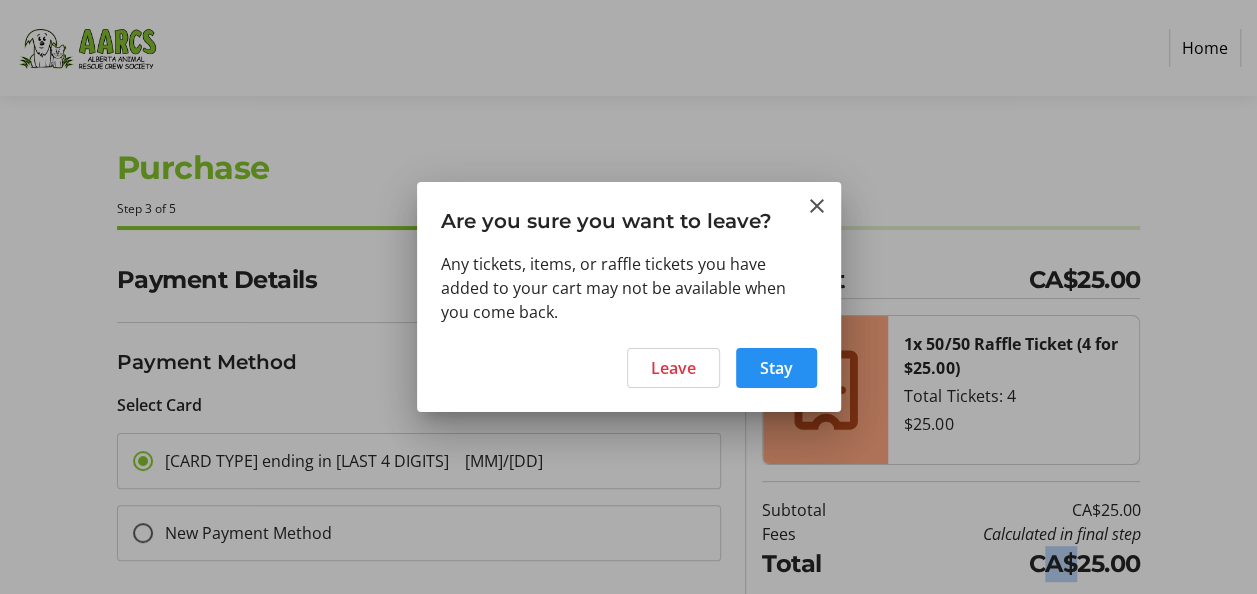 click at bounding box center [776, 368] 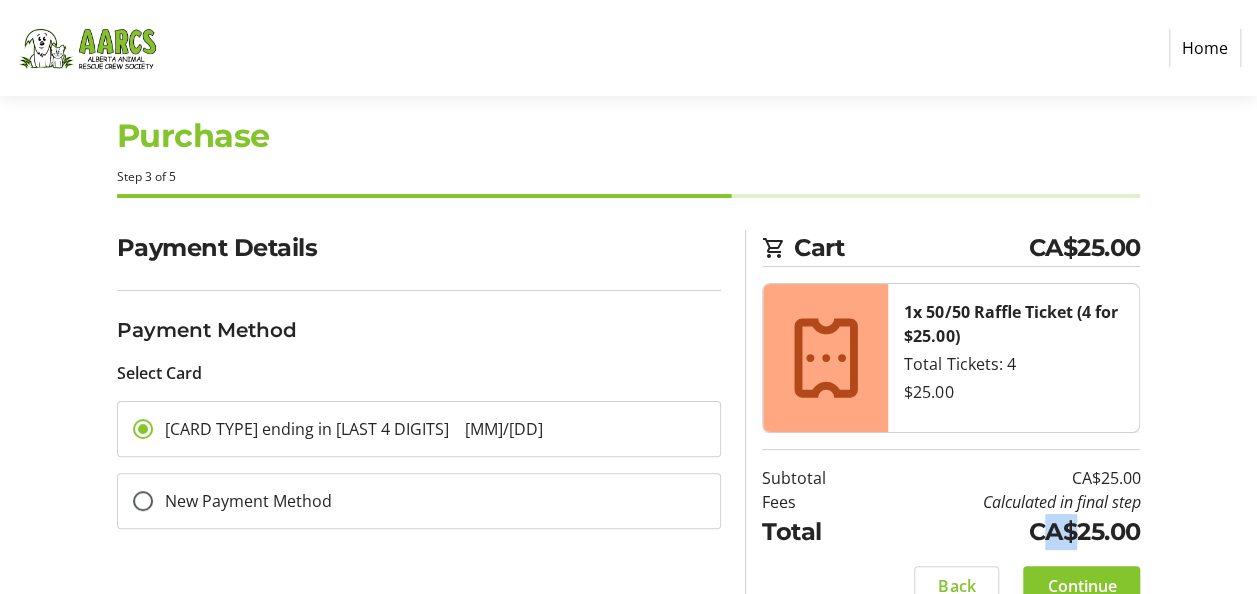 scroll, scrollTop: 8, scrollLeft: 0, axis: vertical 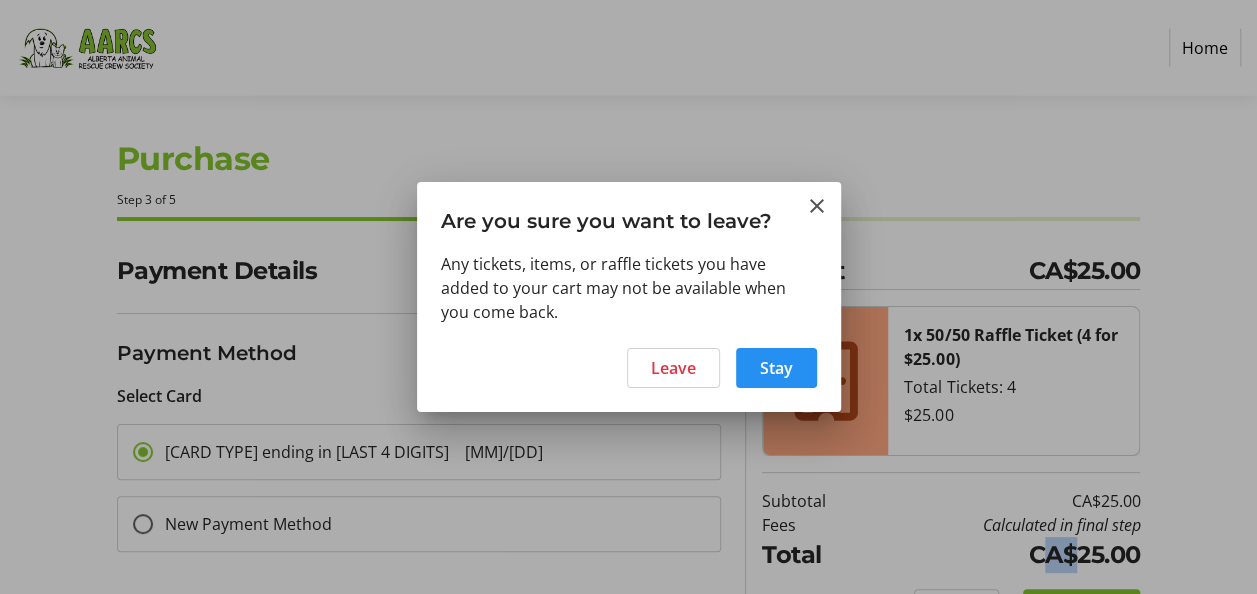 click on "Stay" at bounding box center [776, 368] 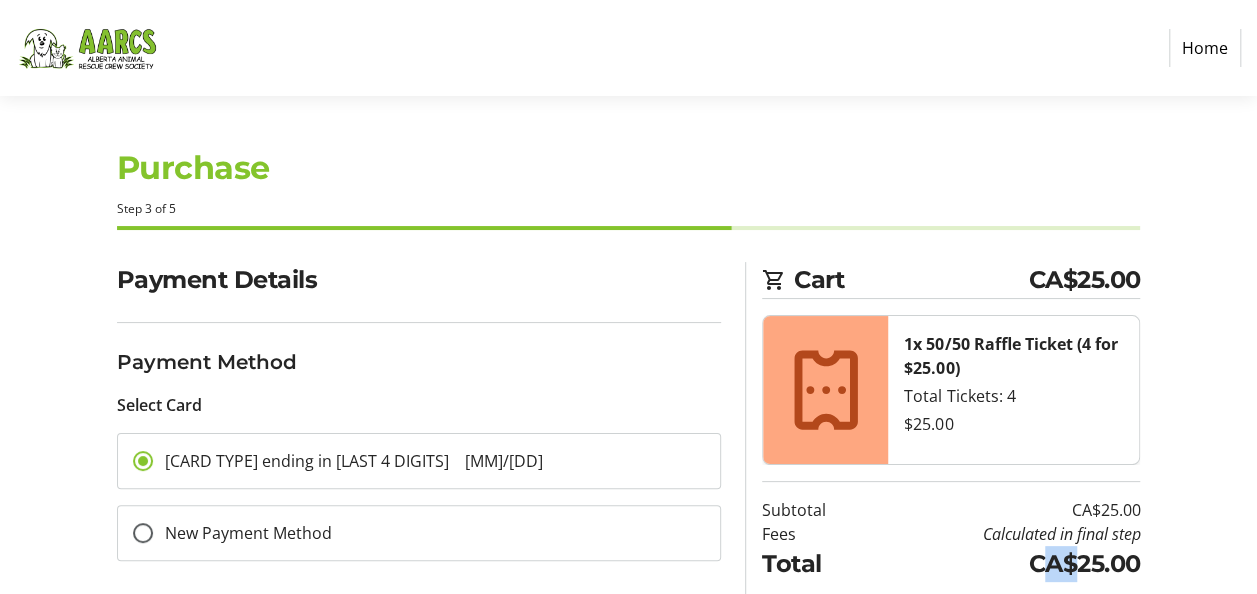 scroll, scrollTop: 66, scrollLeft: 0, axis: vertical 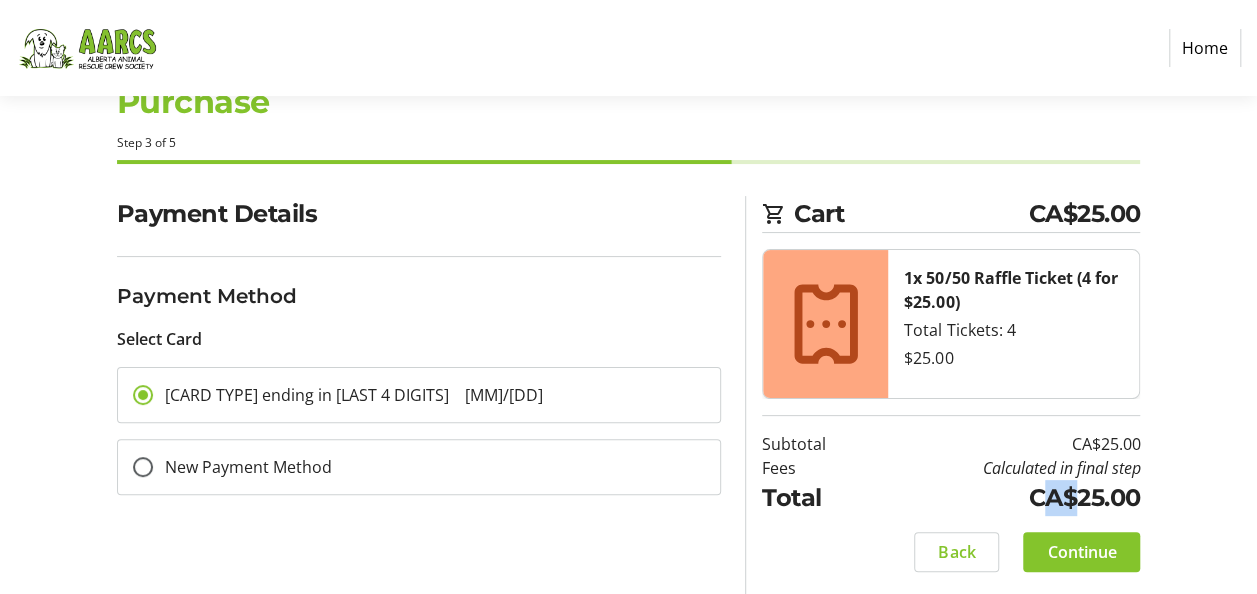 click on "Continue" 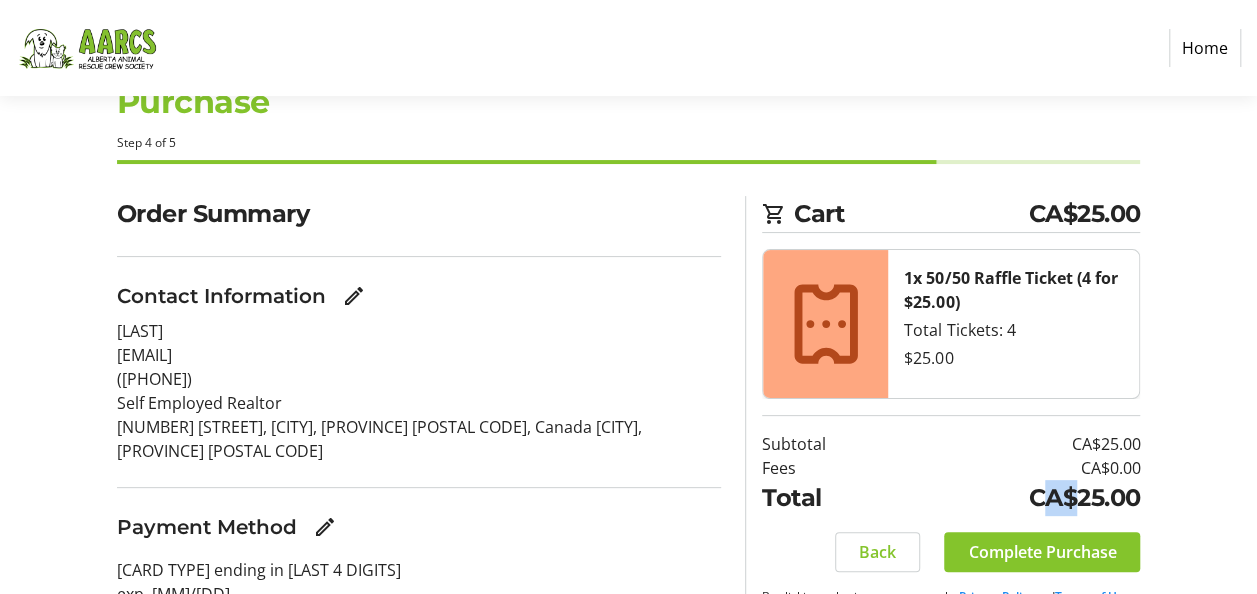 scroll, scrollTop: 0, scrollLeft: 0, axis: both 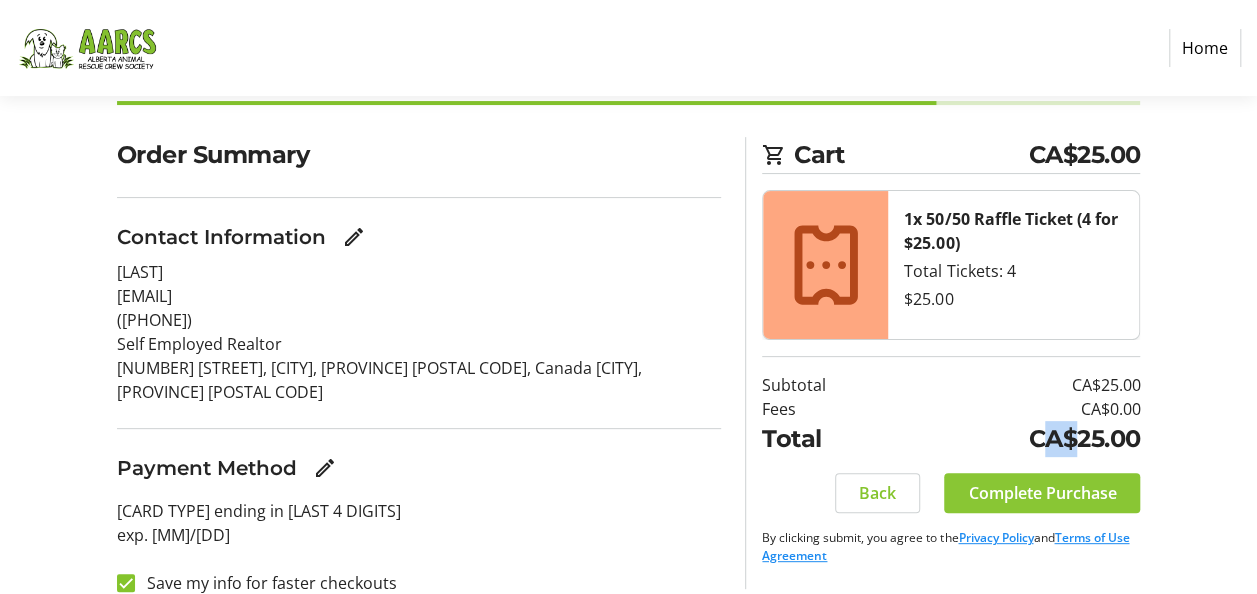 click on "Complete Purchase" 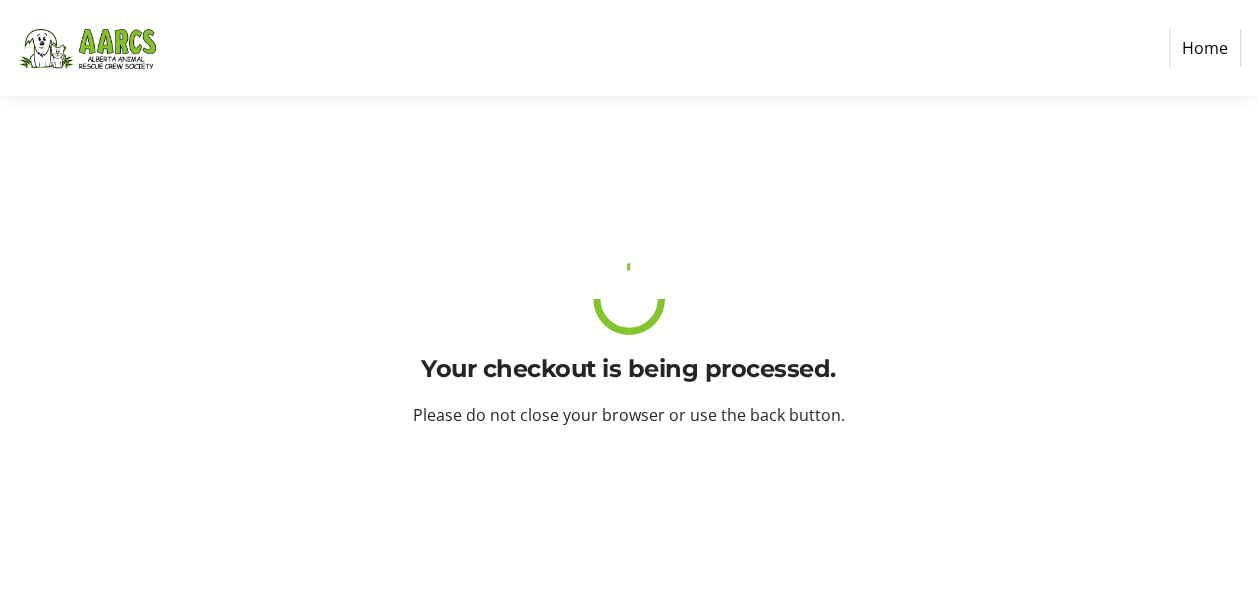 scroll, scrollTop: 0, scrollLeft: 0, axis: both 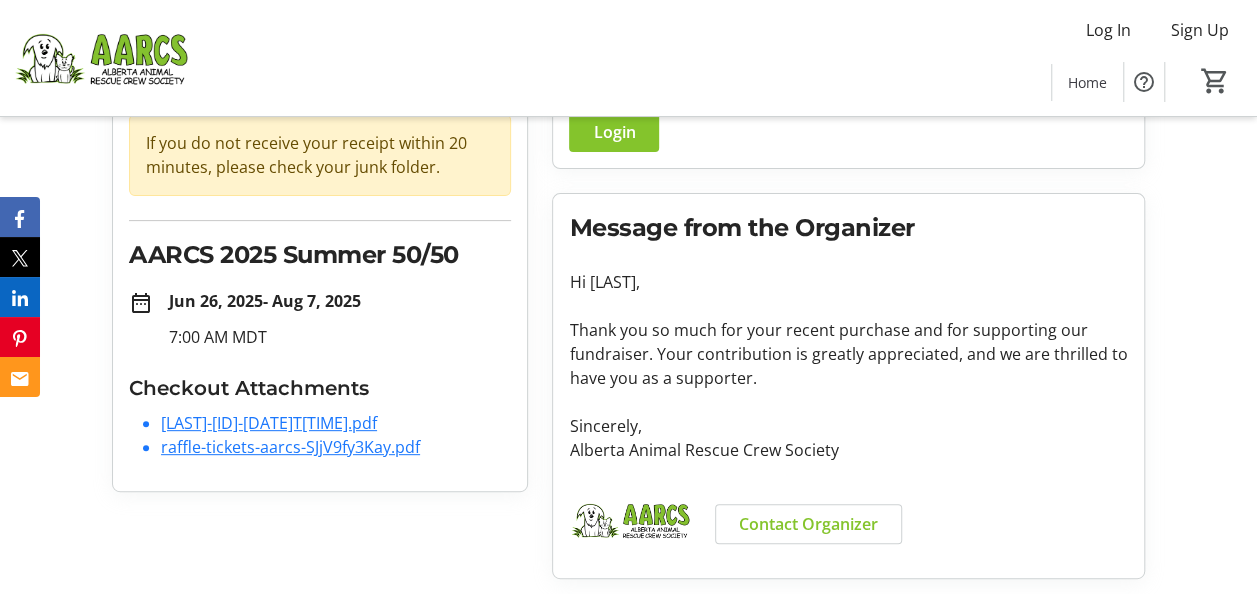 click on "[LAST]-[ID]-[DATE]T[TIME].pdf" 